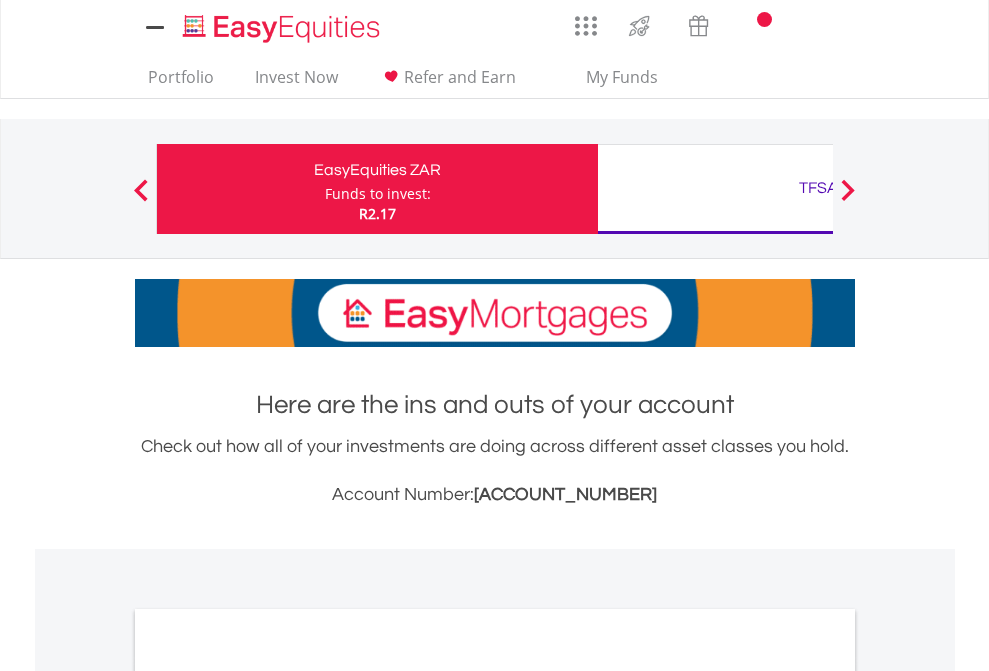 scroll, scrollTop: 0, scrollLeft: 0, axis: both 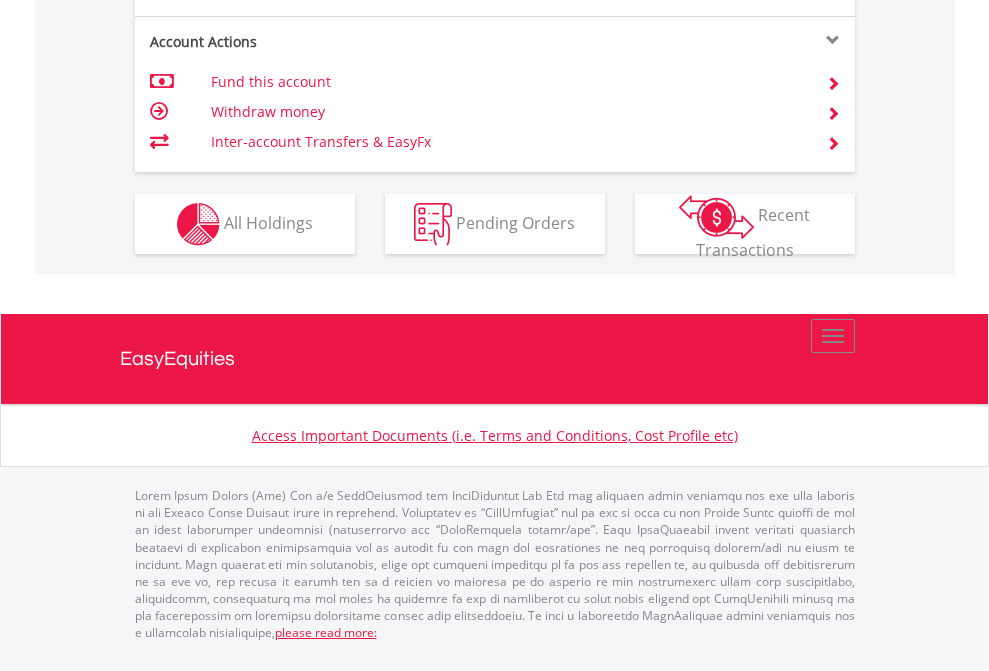 click on "Investment types" at bounding box center (706, -337) 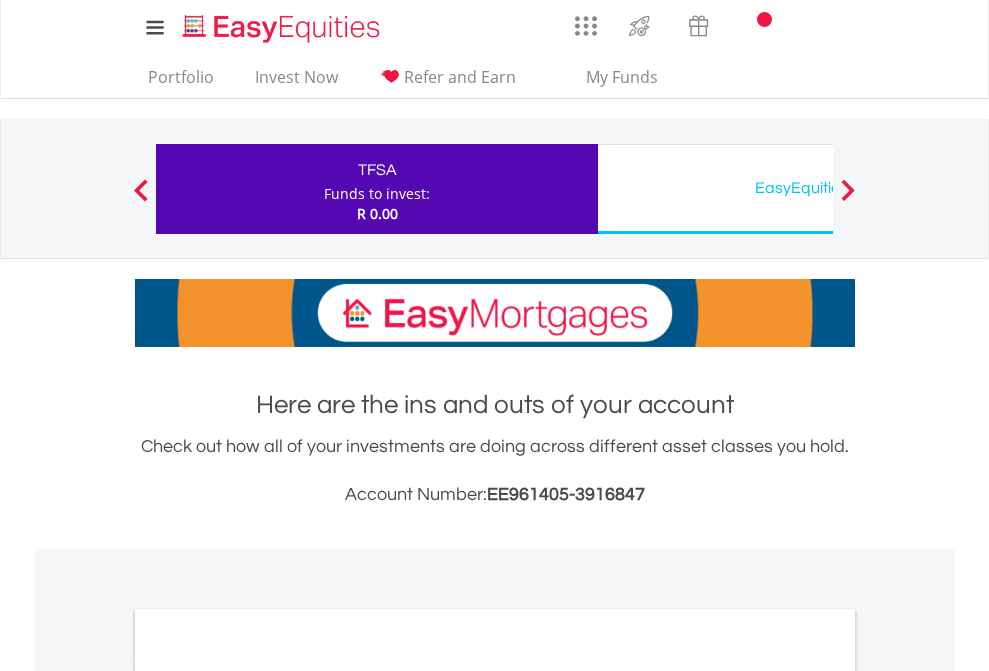 scroll, scrollTop: 0, scrollLeft: 0, axis: both 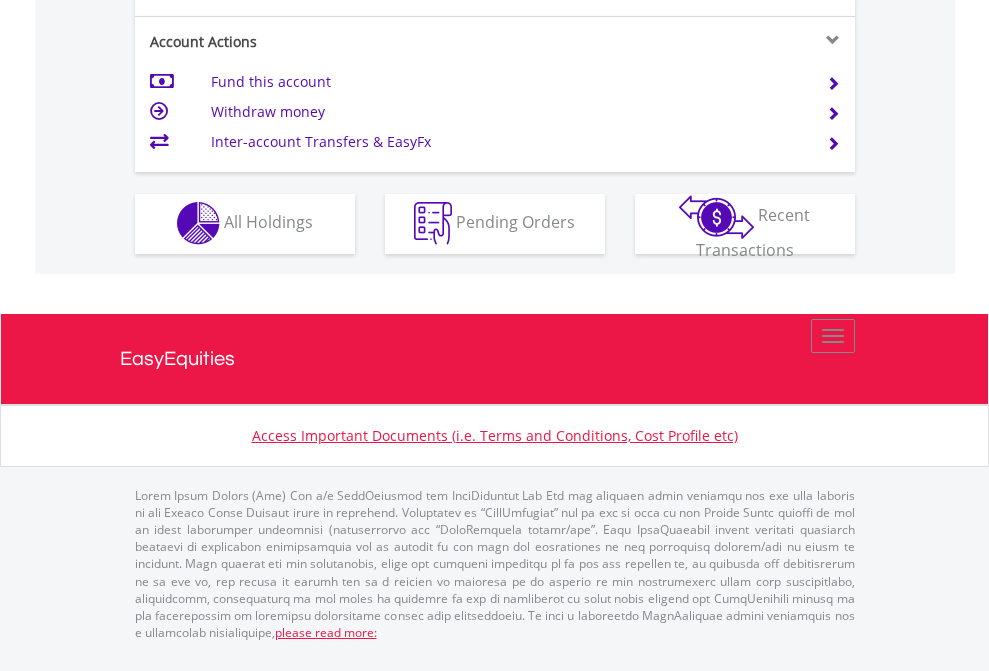 click on "Investment types" at bounding box center [706, -353] 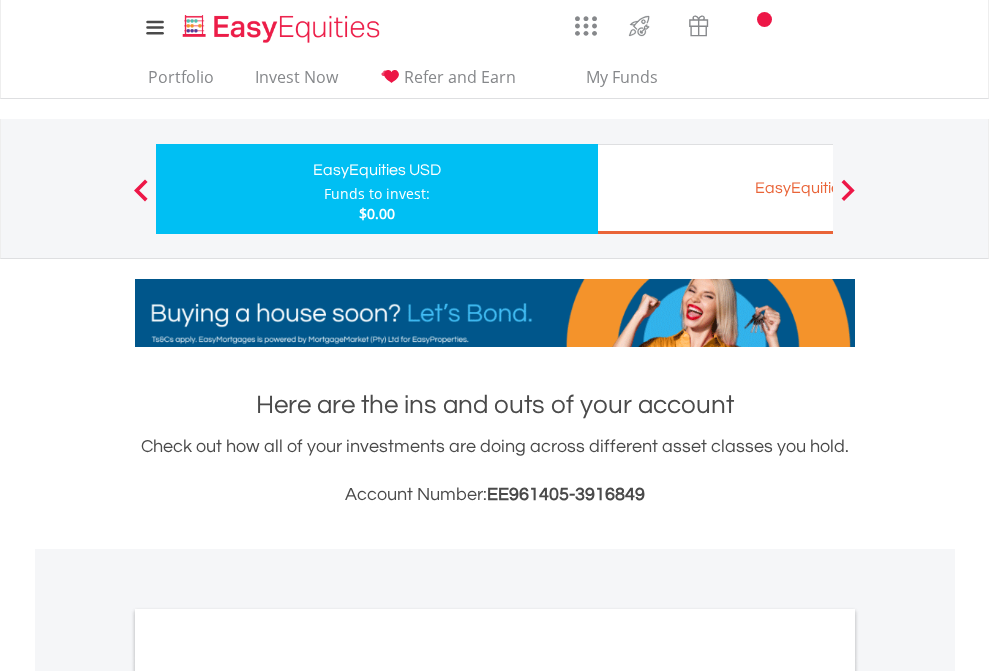 scroll, scrollTop: 0, scrollLeft: 0, axis: both 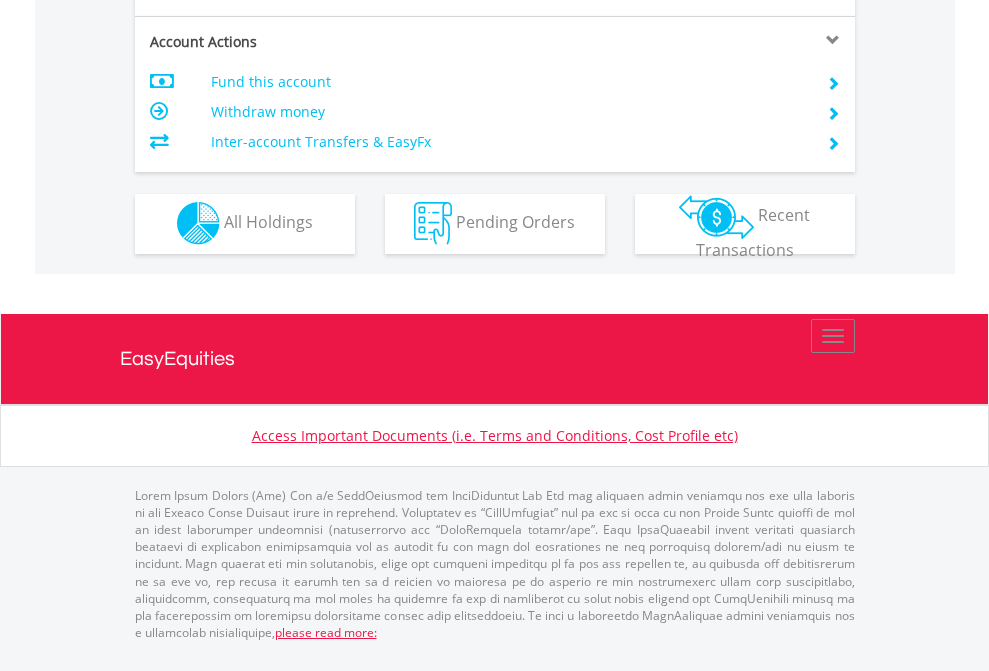click on "Investment types" at bounding box center [706, -353] 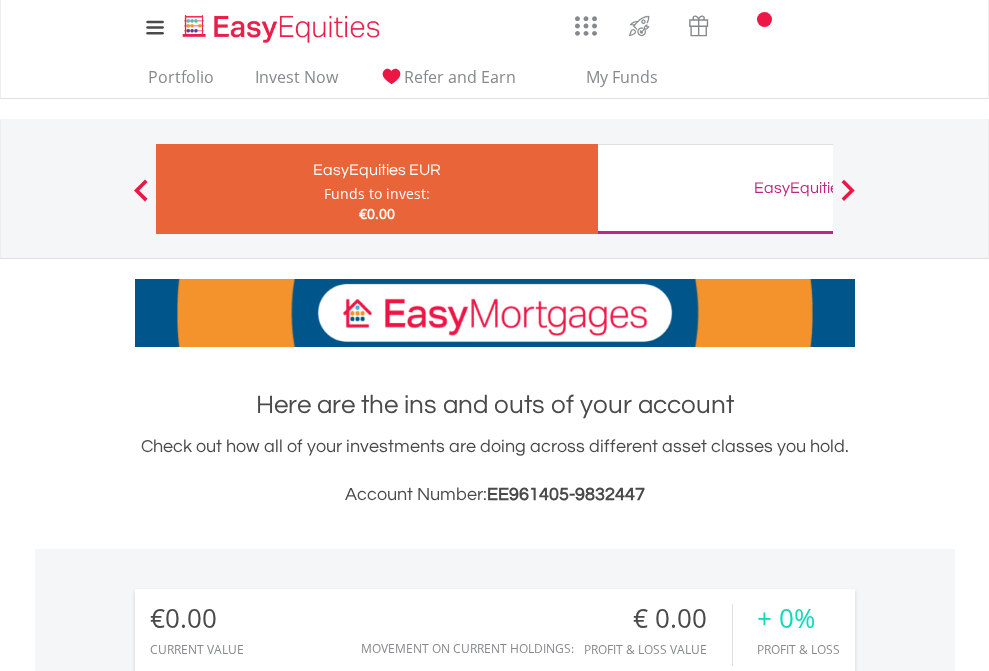scroll, scrollTop: 0, scrollLeft: 0, axis: both 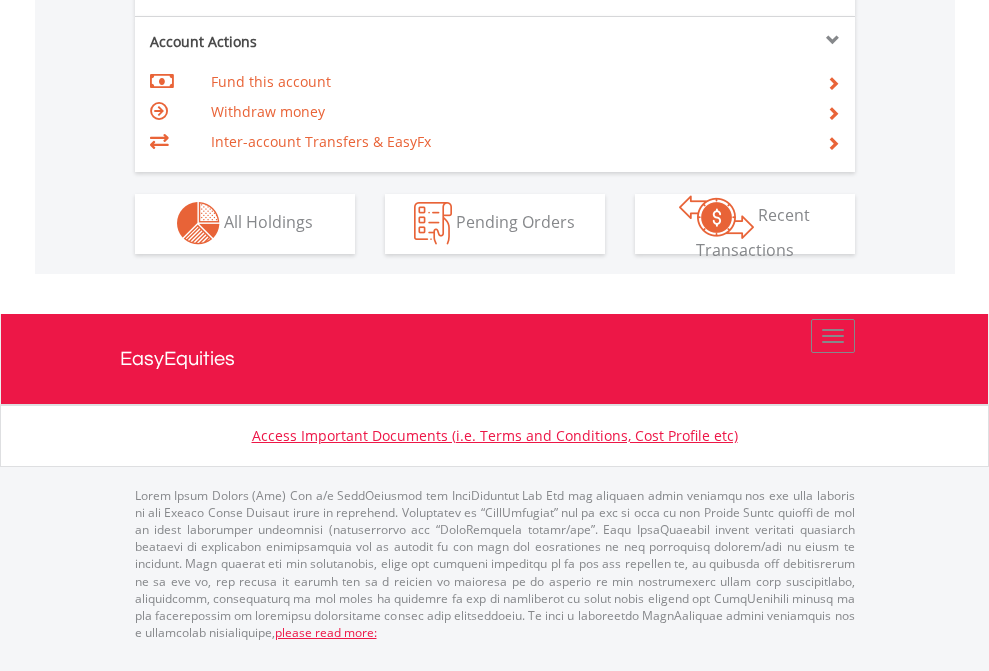 click on "Investment types" at bounding box center [706, -353] 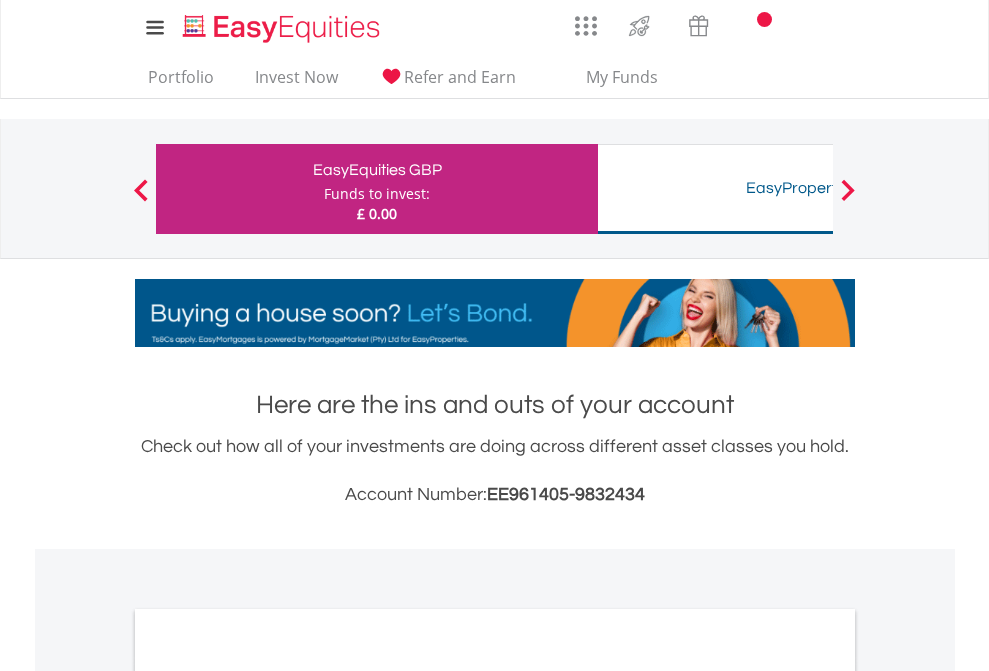 scroll, scrollTop: 0, scrollLeft: 0, axis: both 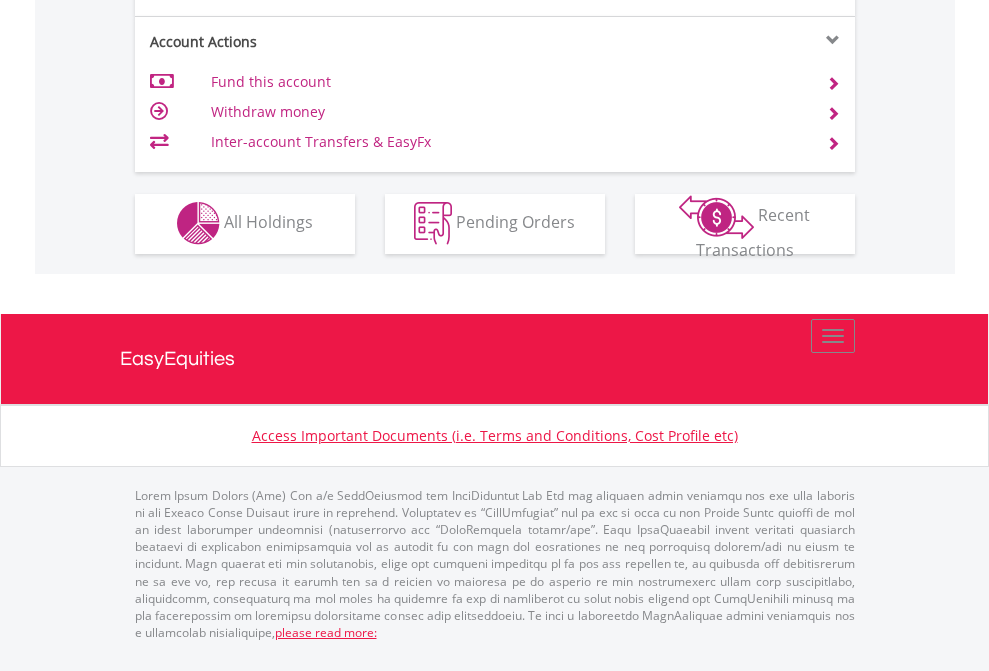 click on "Investment types" at bounding box center [706, -353] 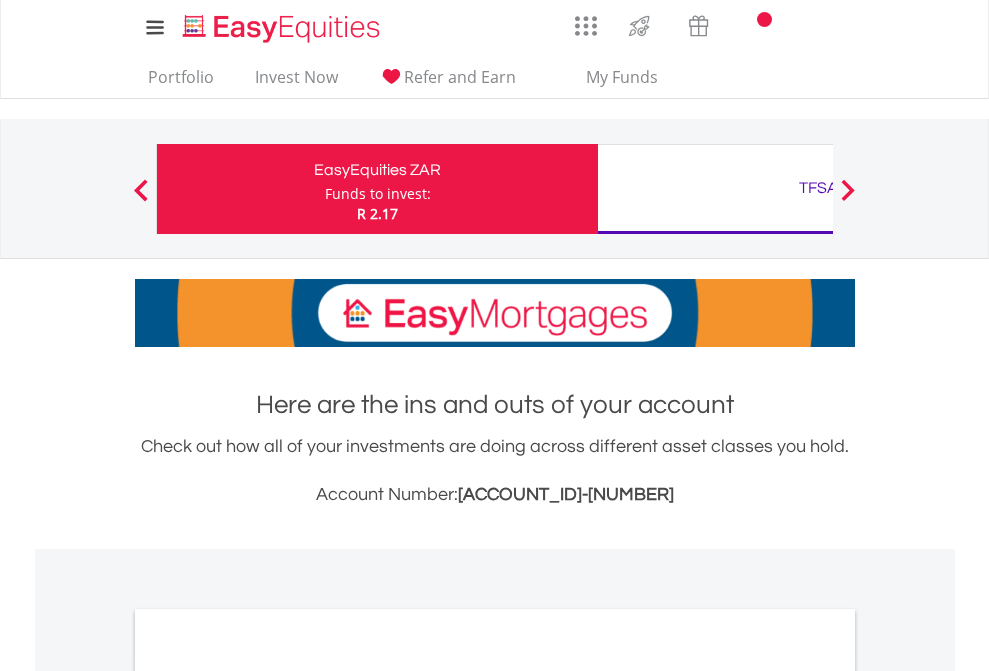 scroll, scrollTop: 1202, scrollLeft: 0, axis: vertical 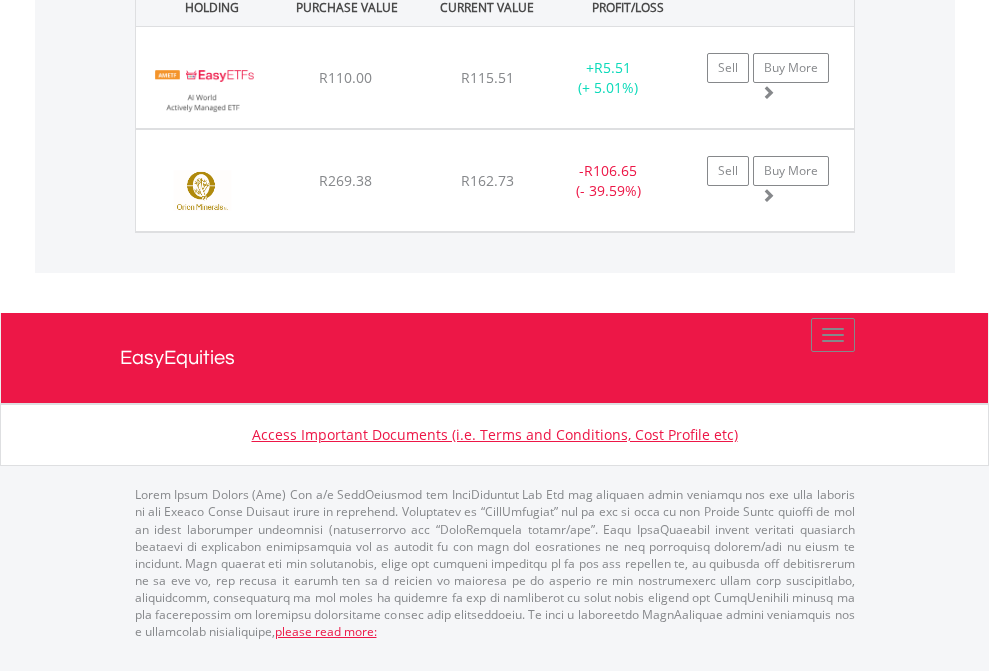 click on "TFSA" at bounding box center [818, -1482] 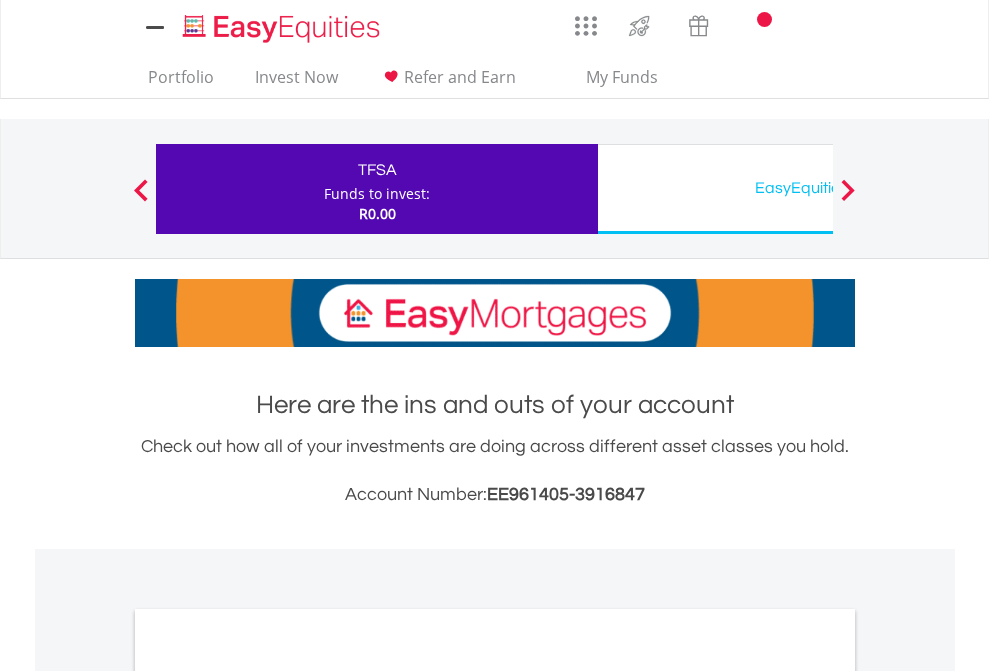scroll, scrollTop: 0, scrollLeft: 0, axis: both 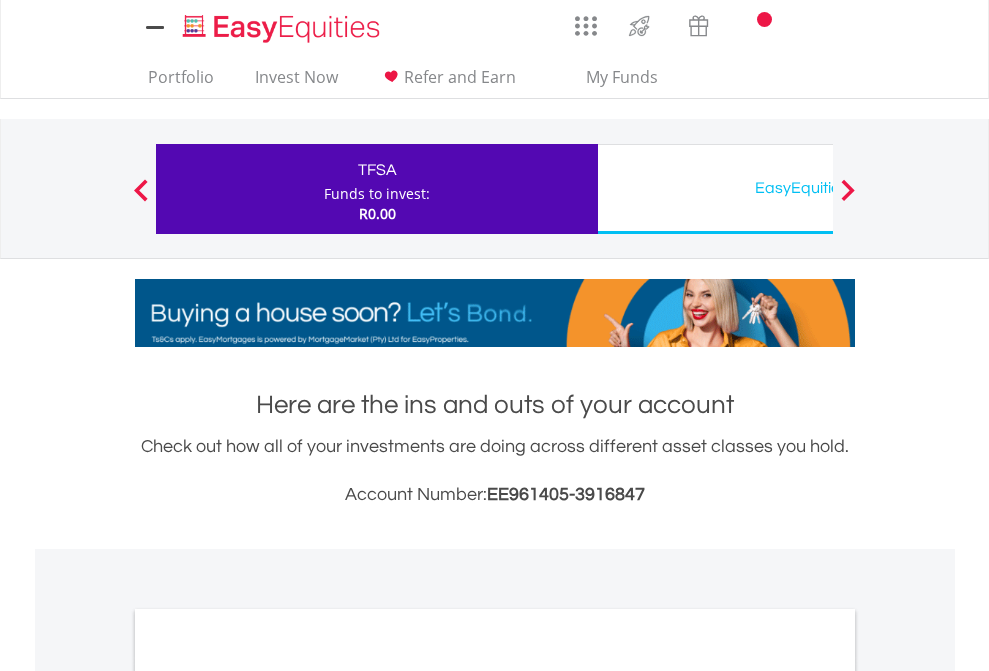 click on "All Holdings" at bounding box center (268, 1096) 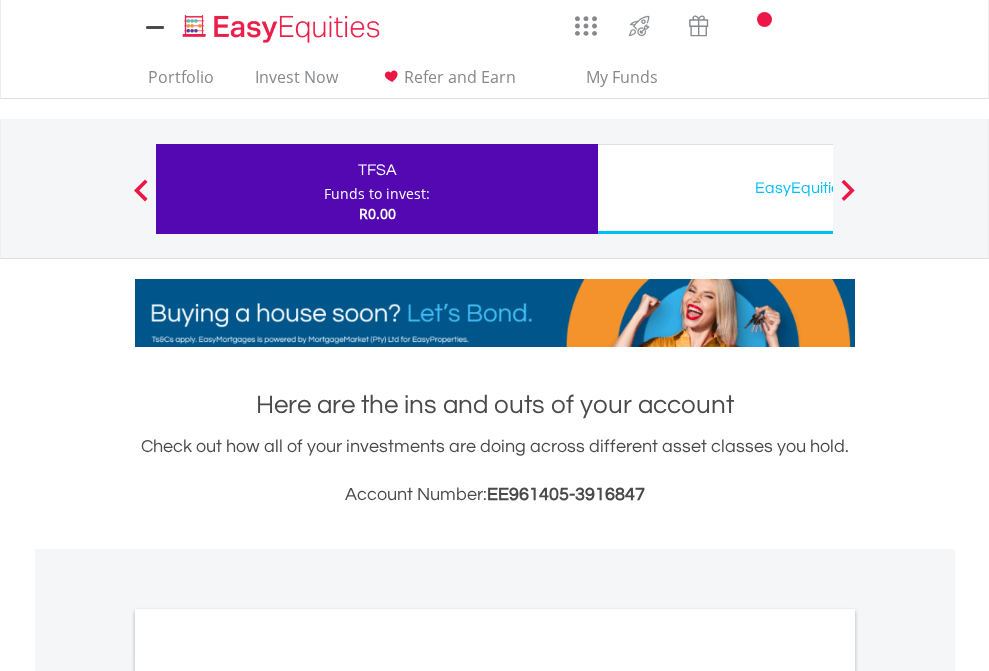 scroll, scrollTop: 1202, scrollLeft: 0, axis: vertical 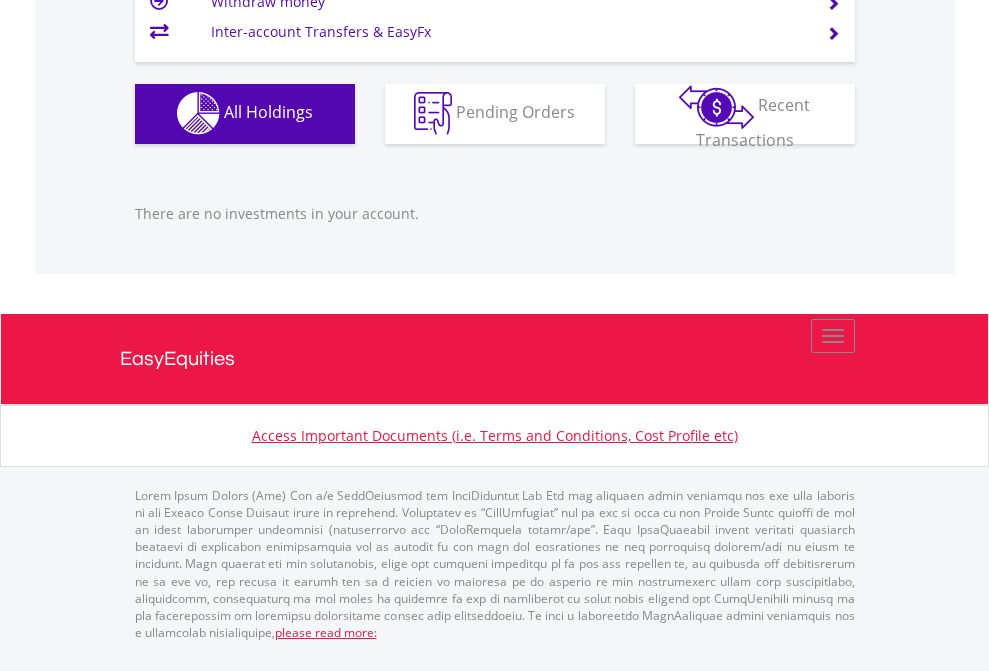 click on "EasyEquities USD" at bounding box center (818, -1142) 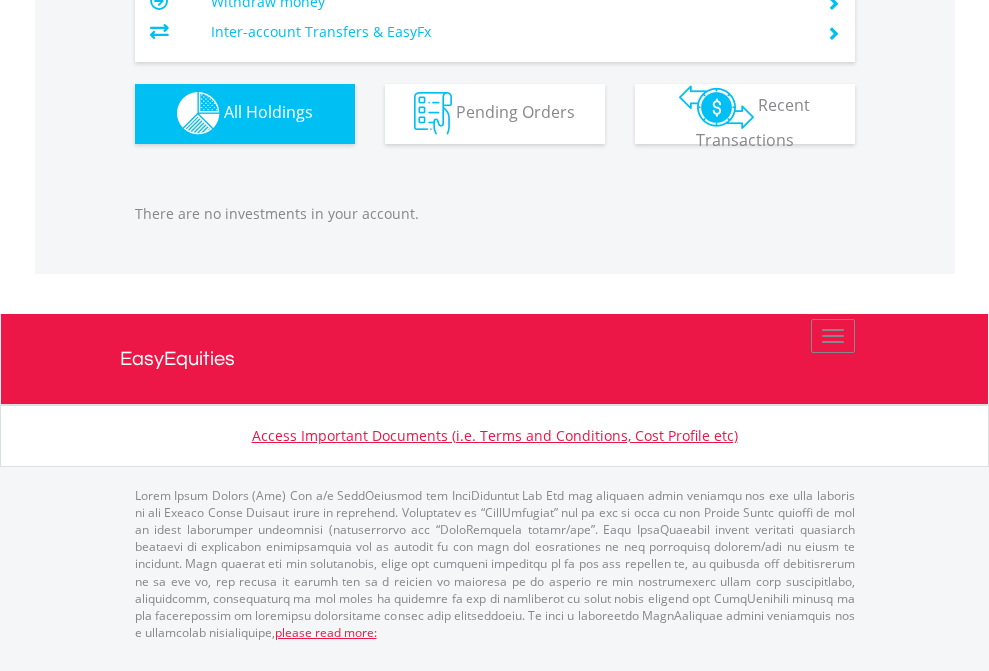 scroll, scrollTop: 1980, scrollLeft: 0, axis: vertical 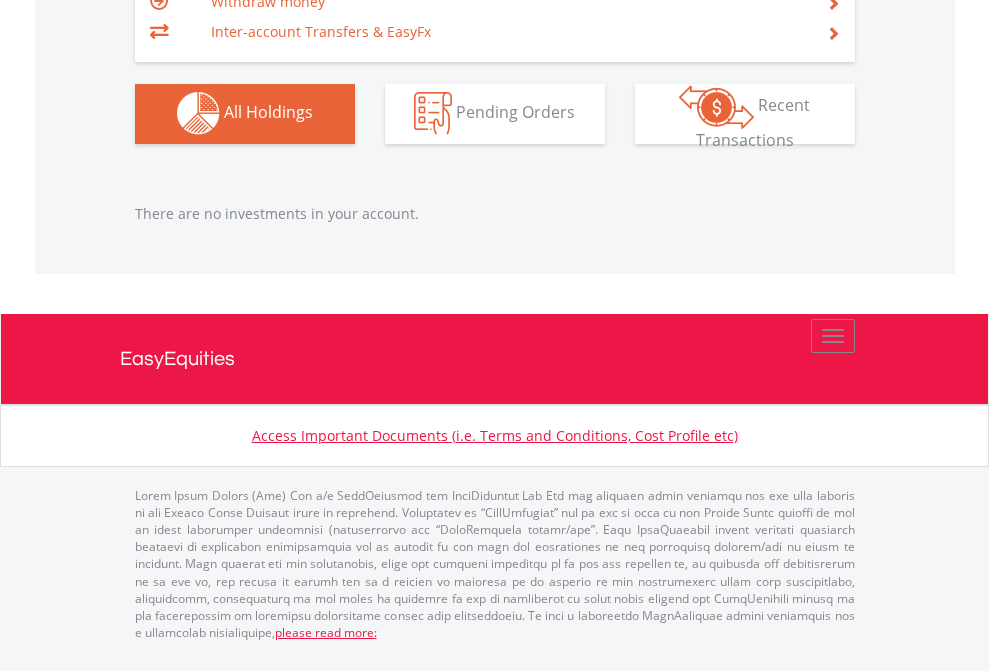 click on "EasyEquities GBP" at bounding box center (818, -1142) 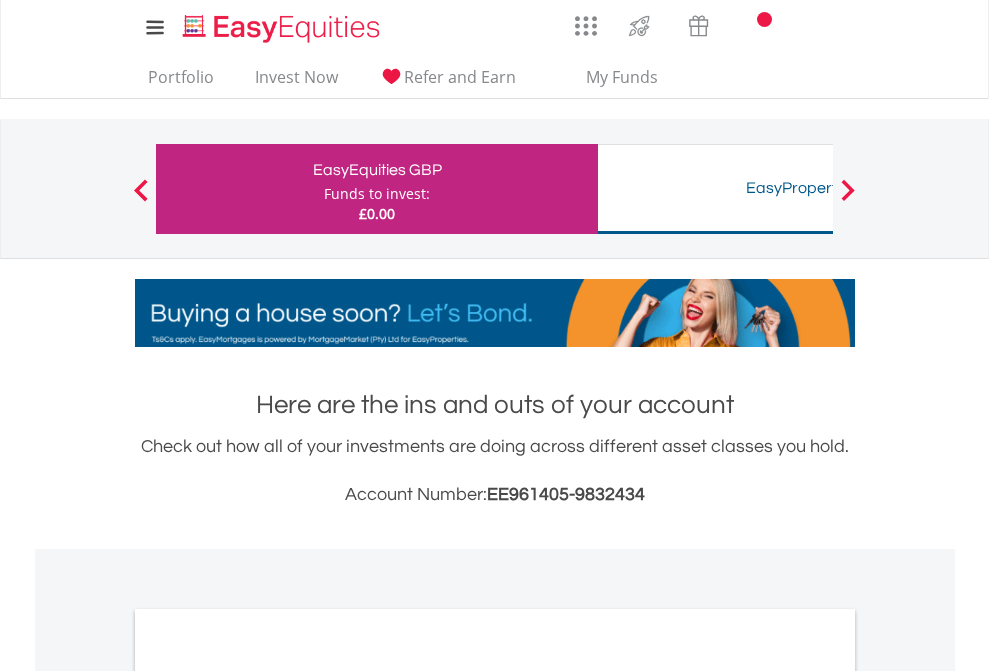 scroll, scrollTop: 1202, scrollLeft: 0, axis: vertical 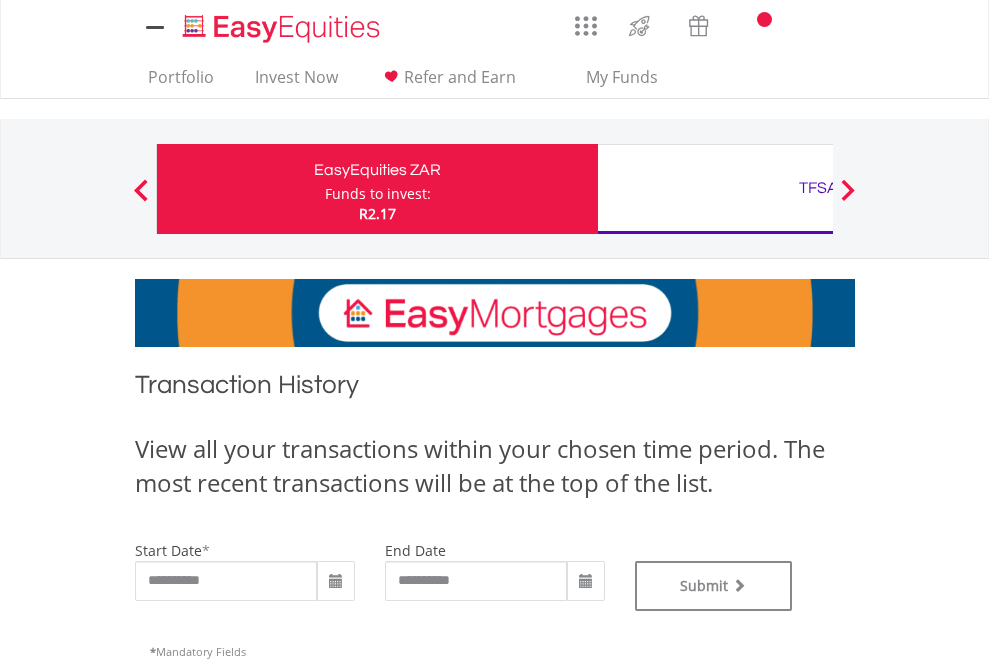 type on "**********" 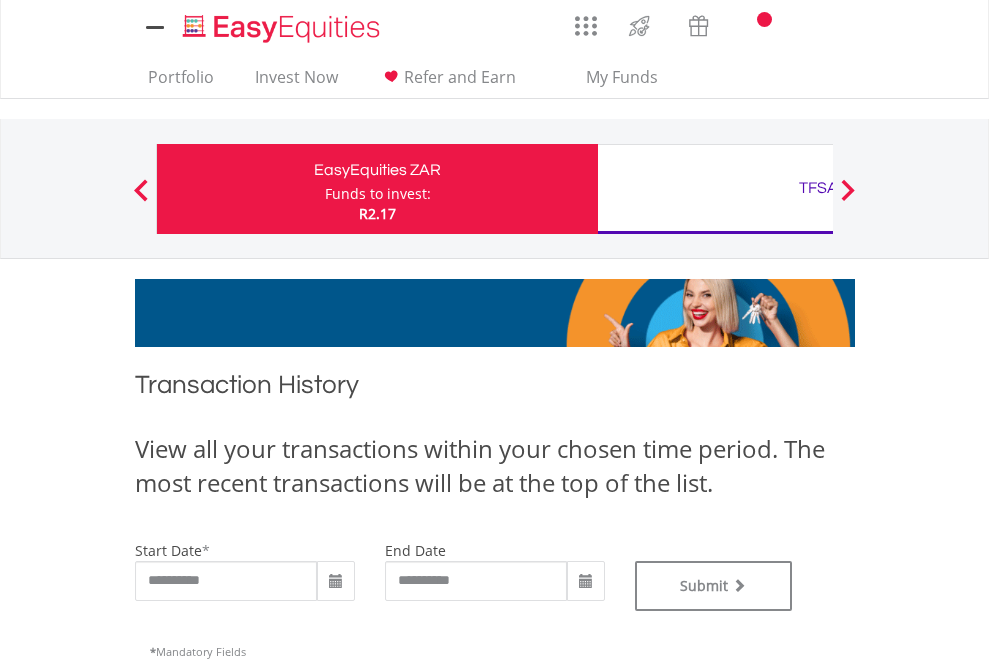 type on "**********" 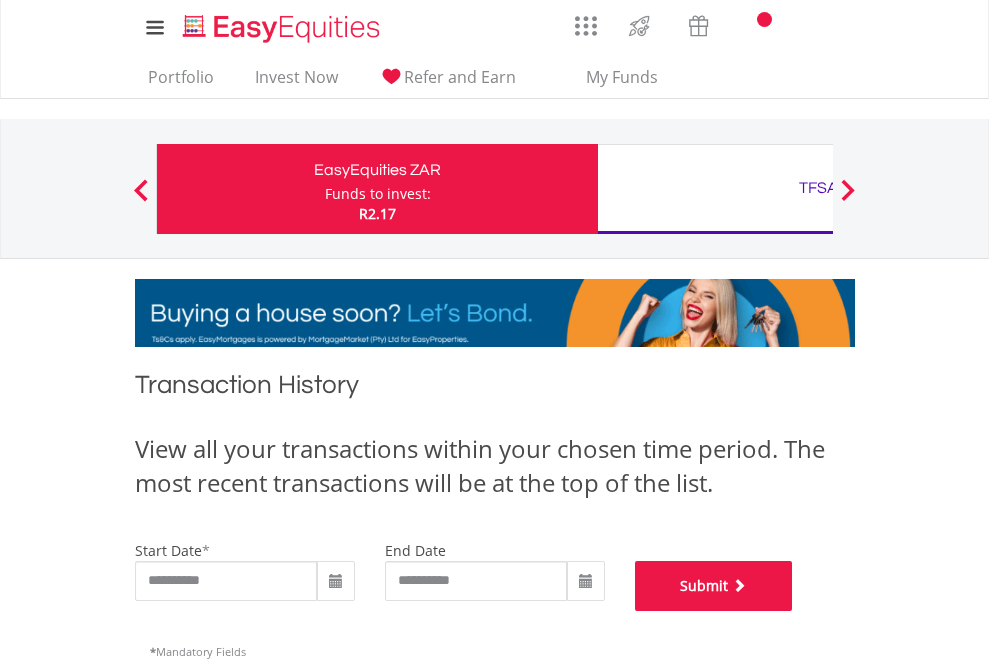 click on "Submit" at bounding box center (714, 586) 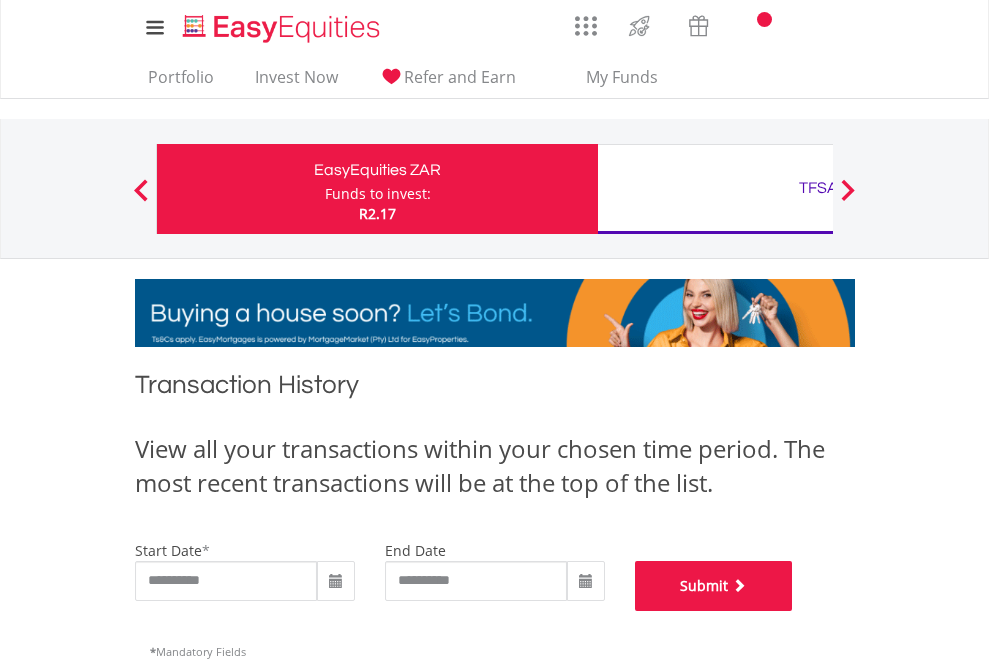 scroll, scrollTop: 811, scrollLeft: 0, axis: vertical 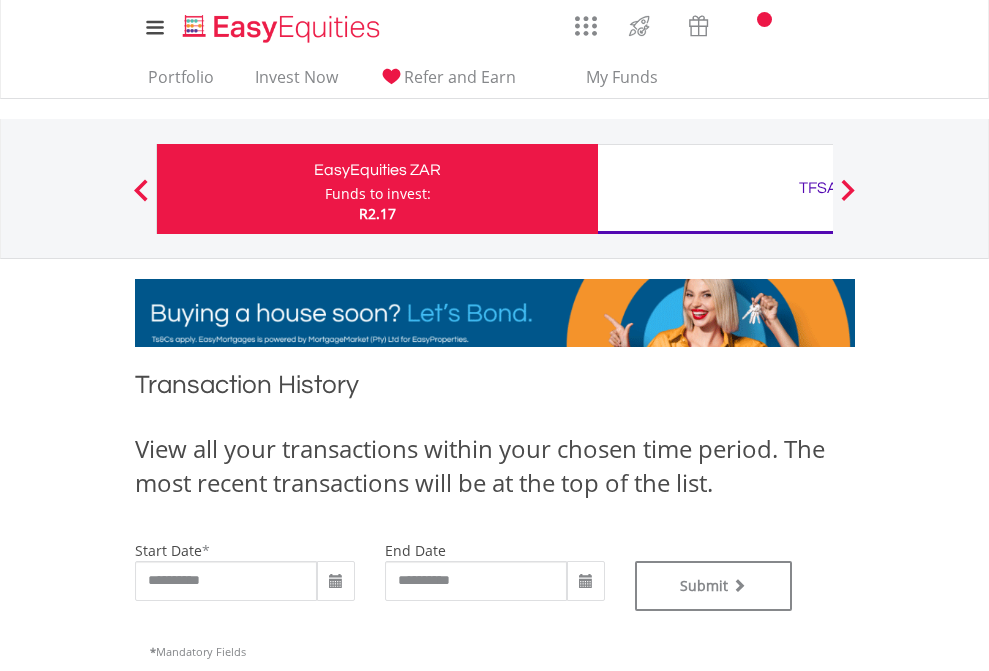 click on "TFSA" at bounding box center [818, 188] 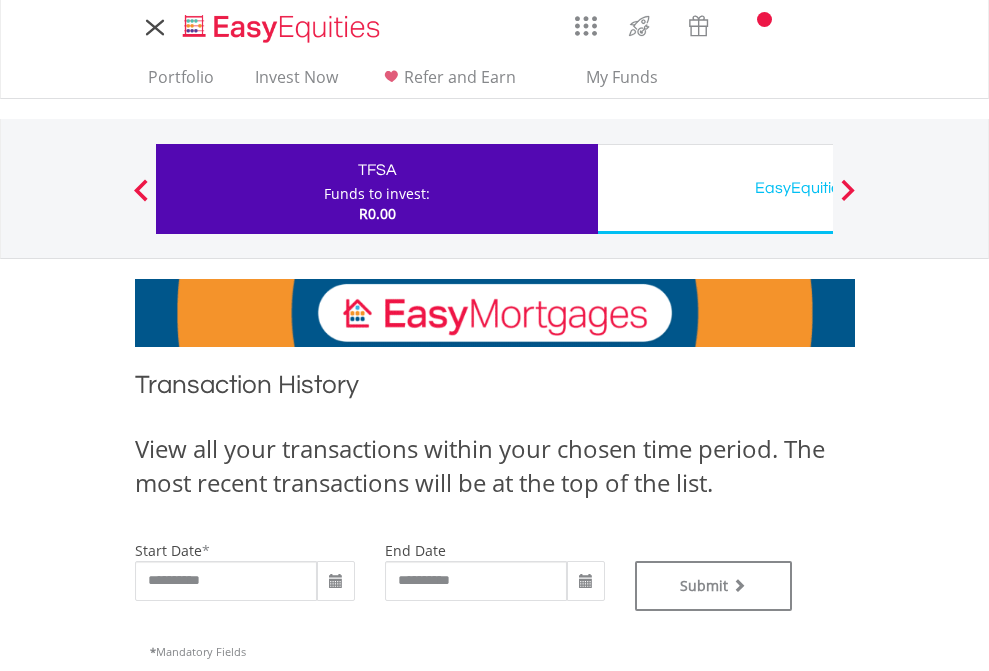 scroll, scrollTop: 0, scrollLeft: 0, axis: both 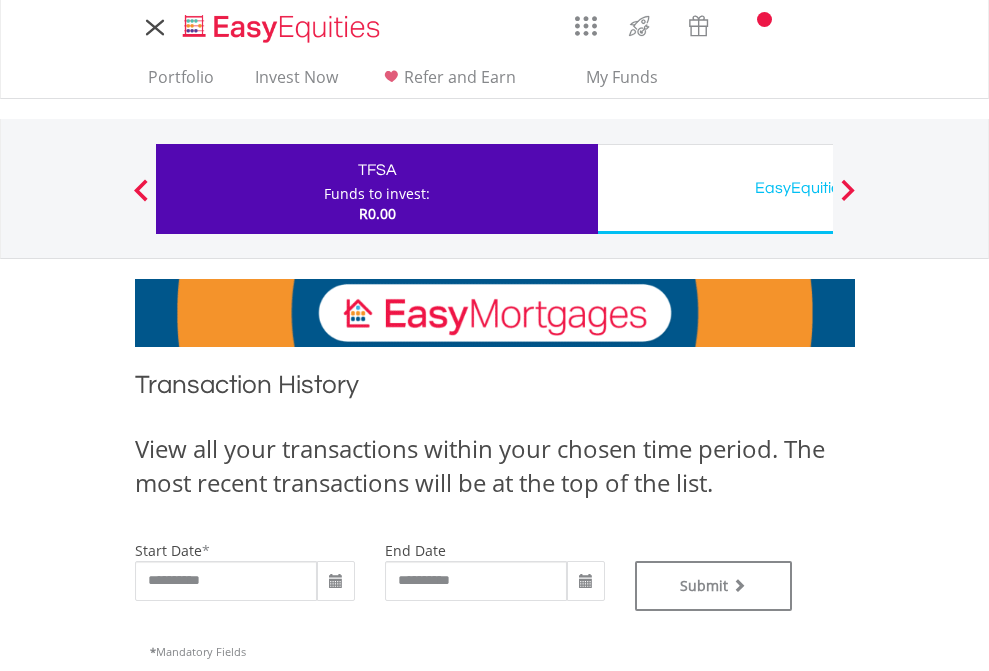 type on "**********" 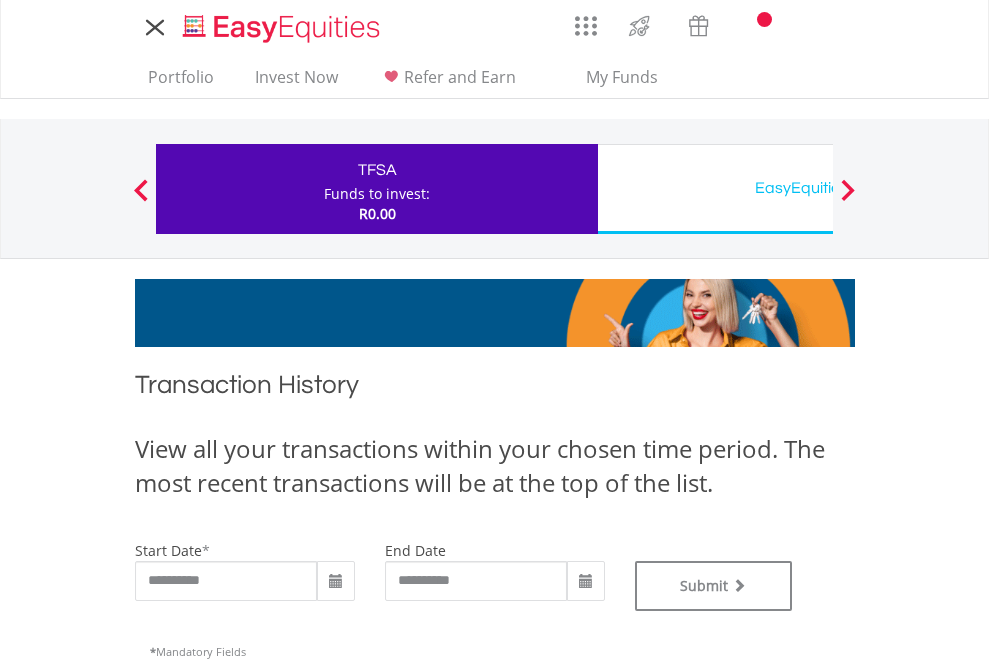 type on "**********" 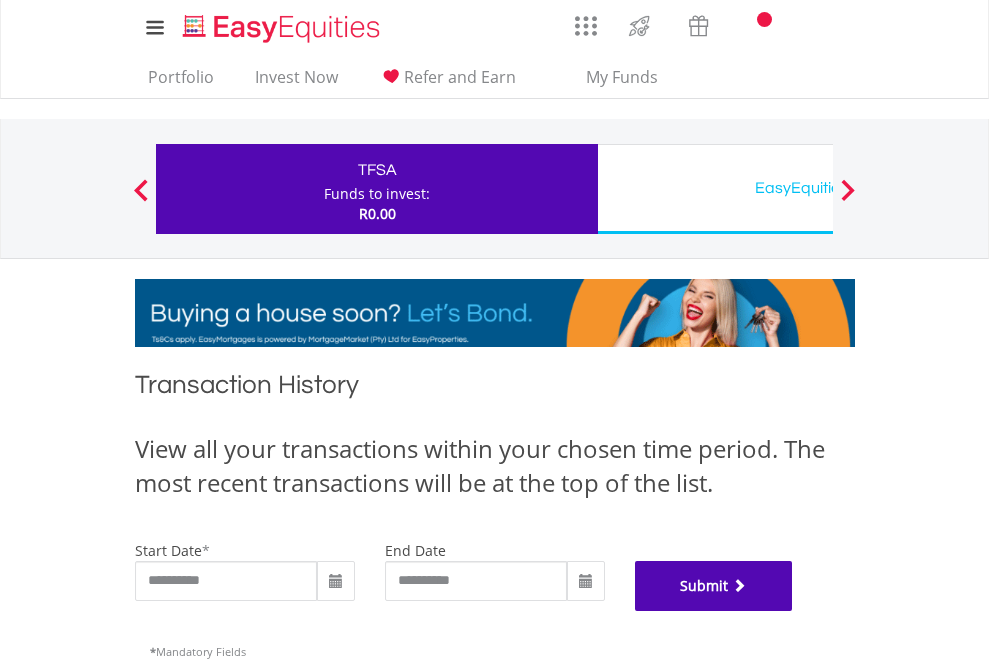 click on "Submit" at bounding box center (714, 586) 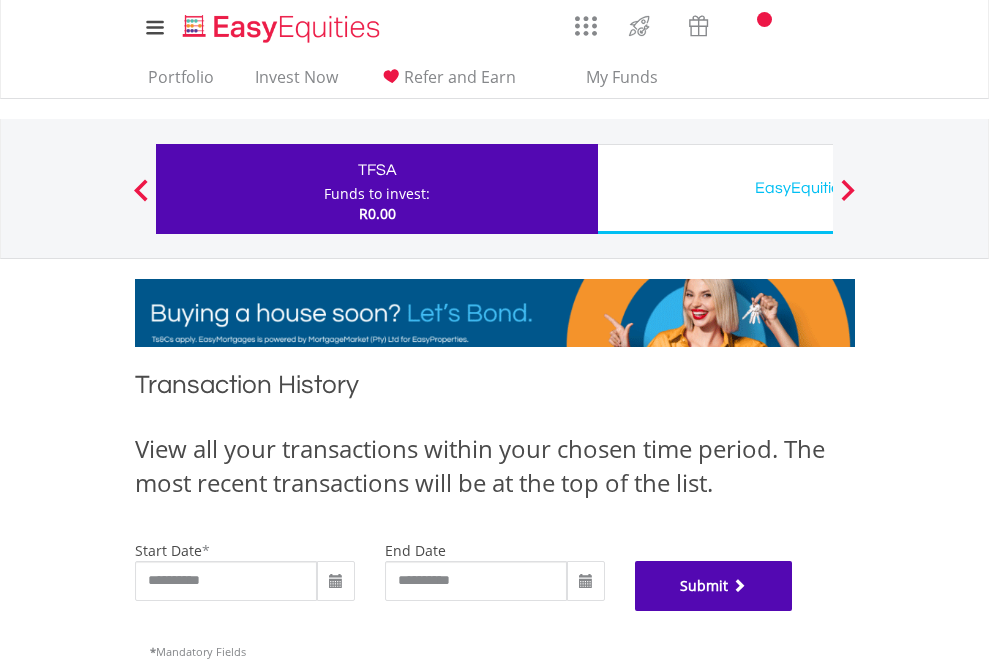 scroll, scrollTop: 811, scrollLeft: 0, axis: vertical 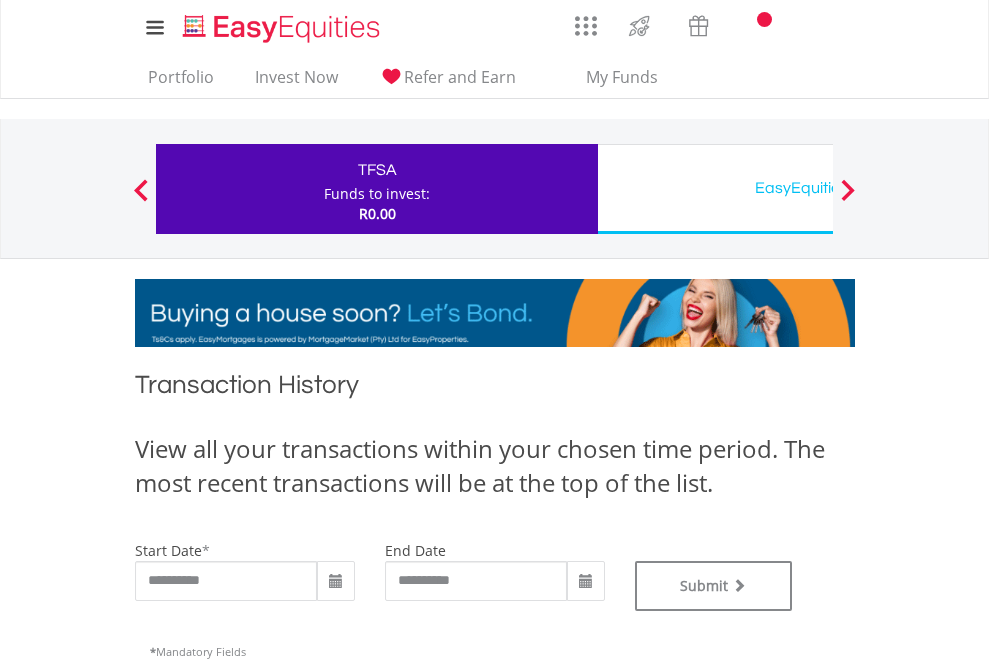 click on "EasyEquities USD" at bounding box center (818, 188) 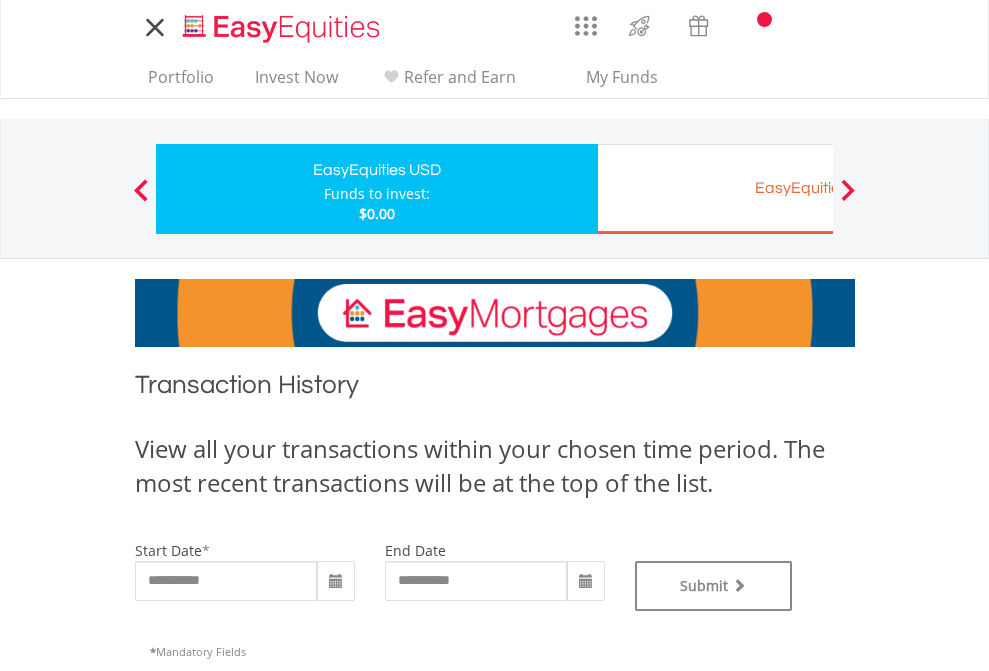scroll, scrollTop: 0, scrollLeft: 0, axis: both 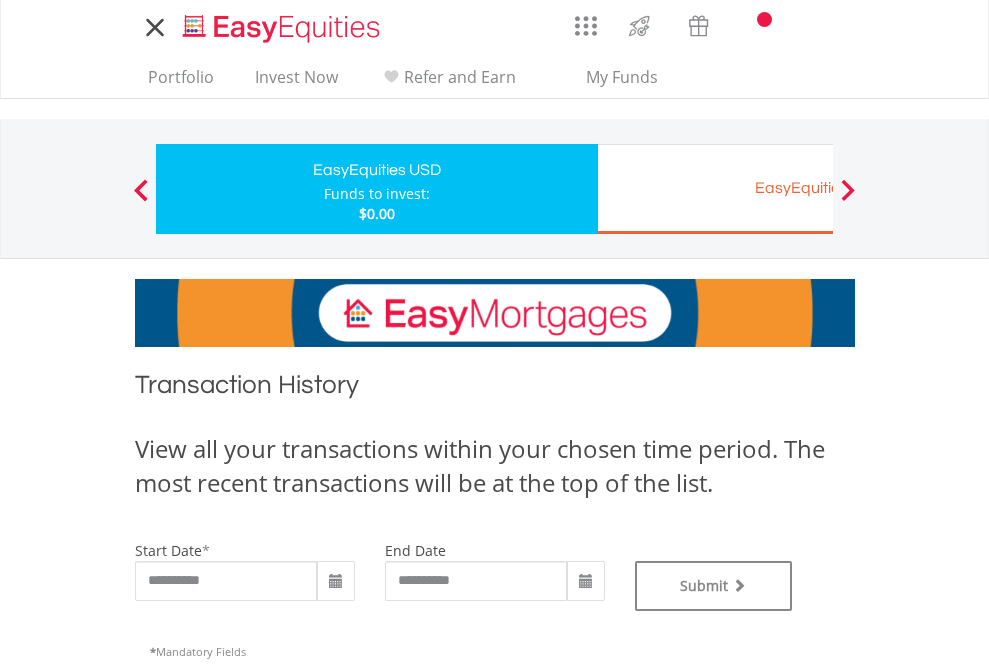 type on "**********" 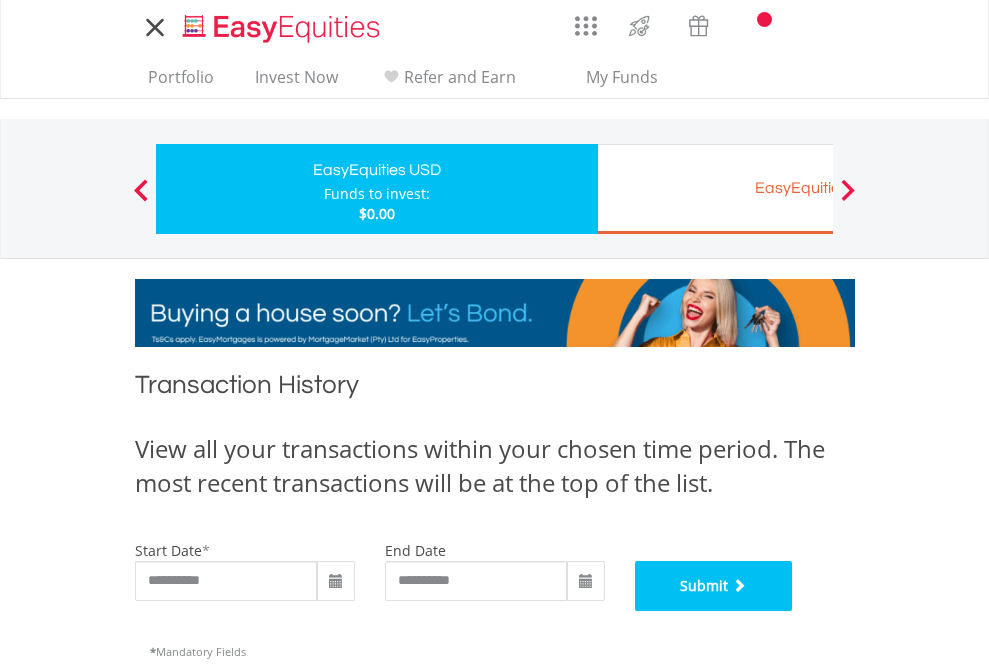 click on "Submit" at bounding box center (714, 586) 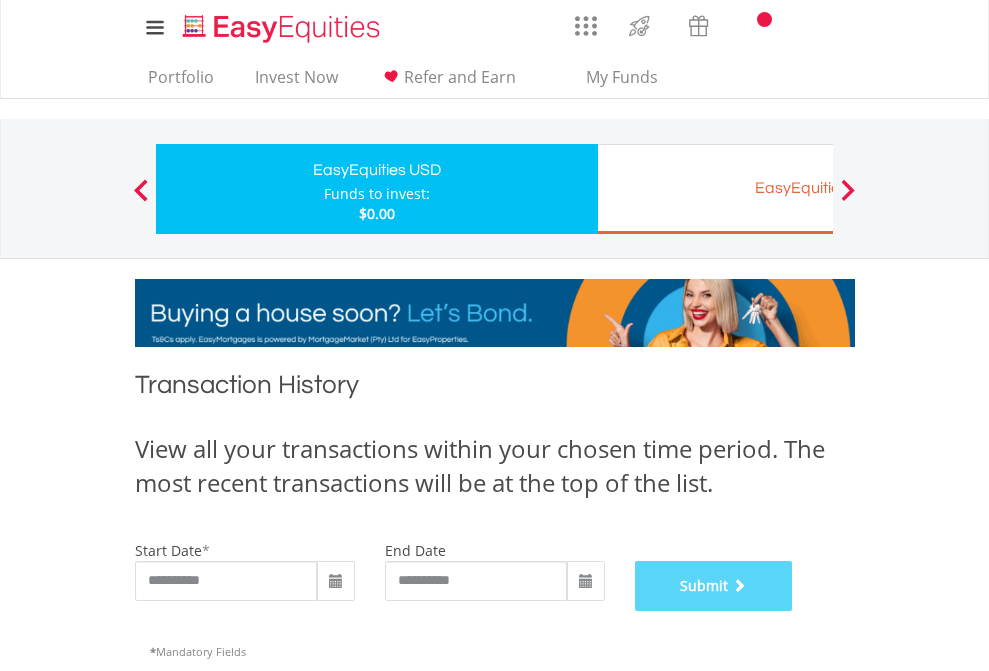 scroll, scrollTop: 811, scrollLeft: 0, axis: vertical 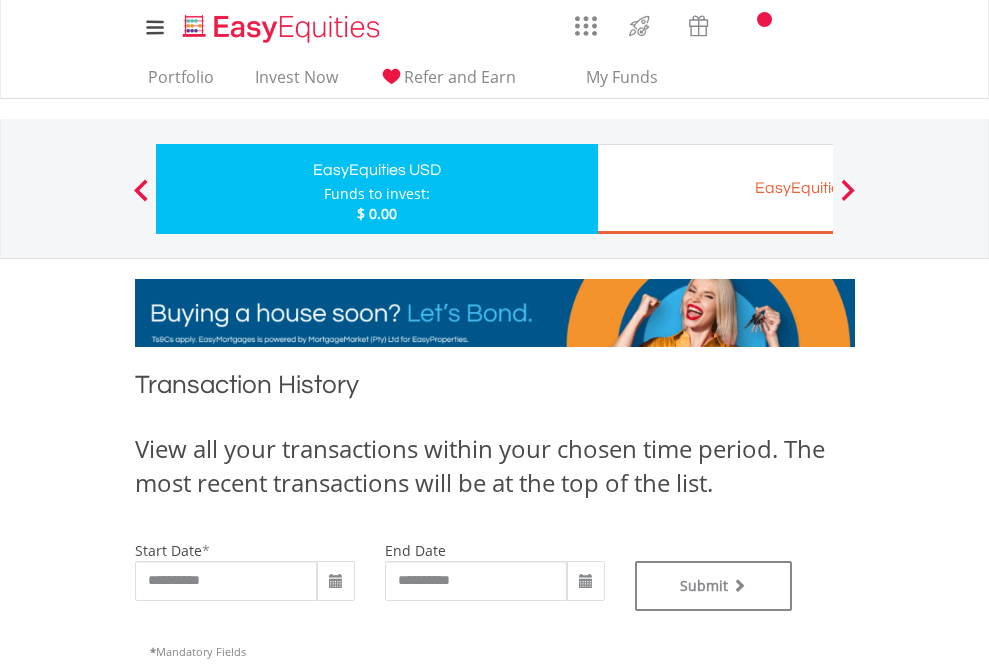 click on "EasyEquities EUR" at bounding box center (818, 188) 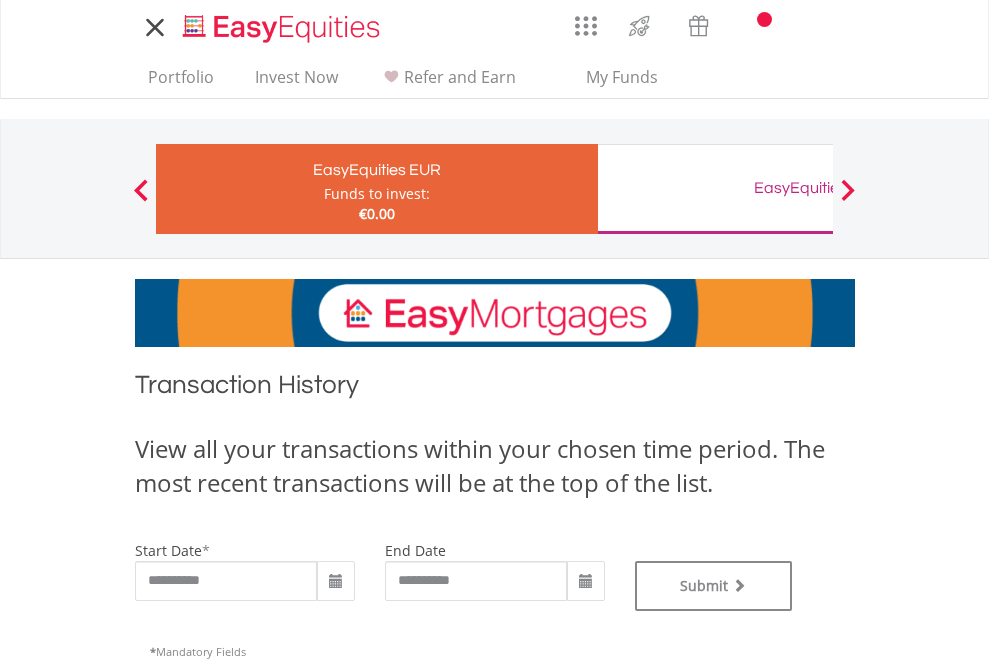 scroll, scrollTop: 0, scrollLeft: 0, axis: both 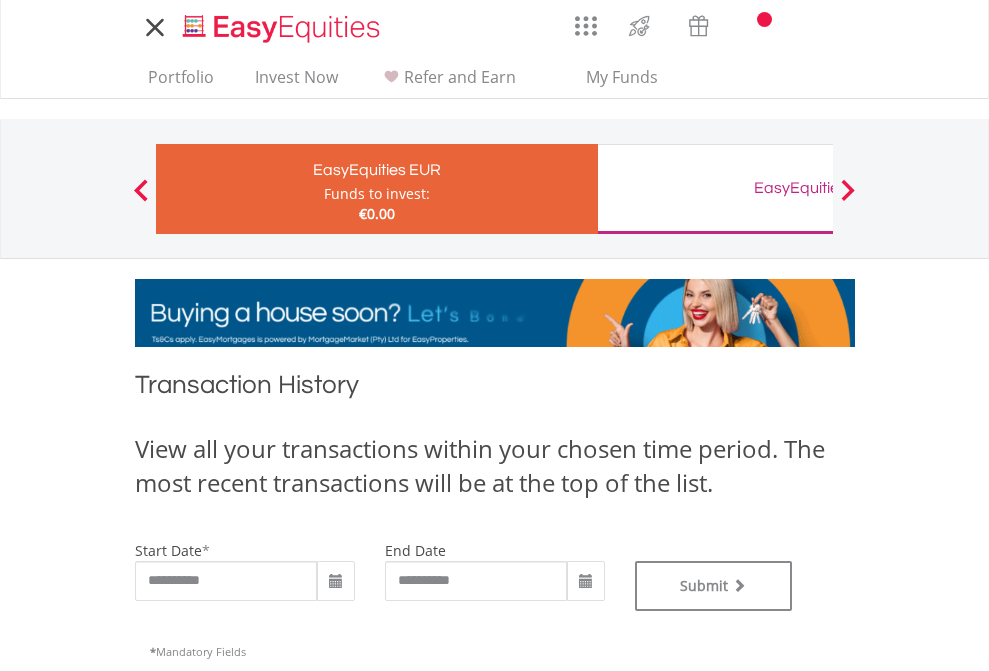 type on "**********" 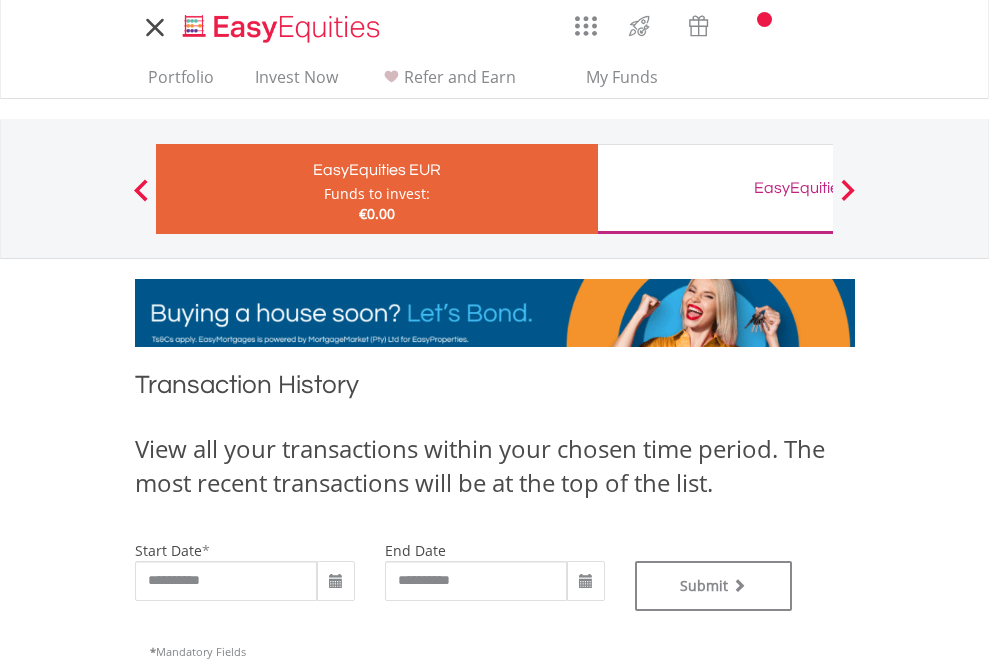 type on "**********" 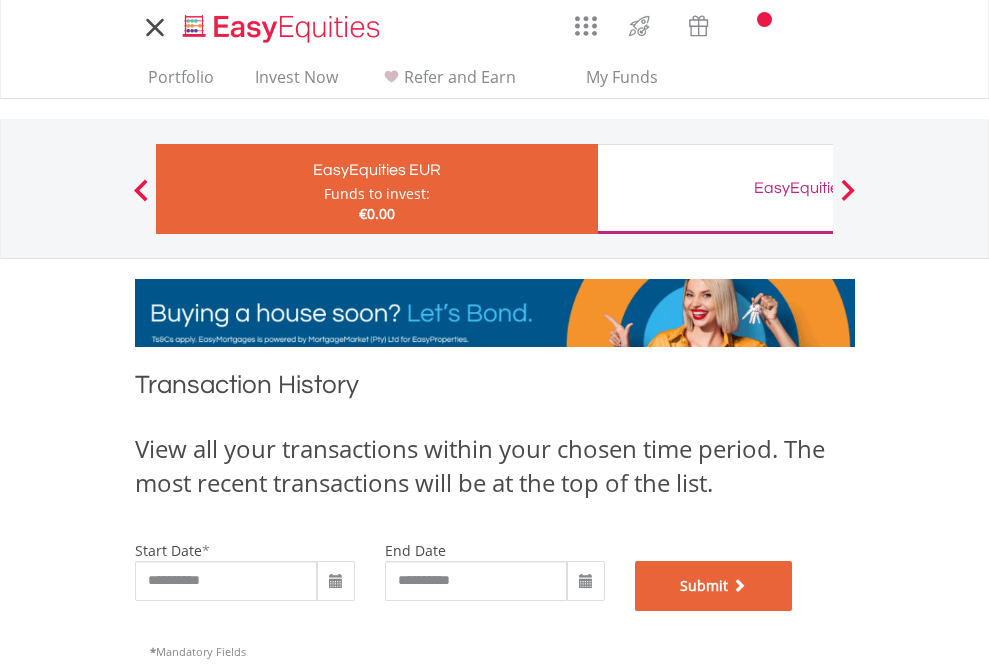 click on "Submit" at bounding box center (714, 586) 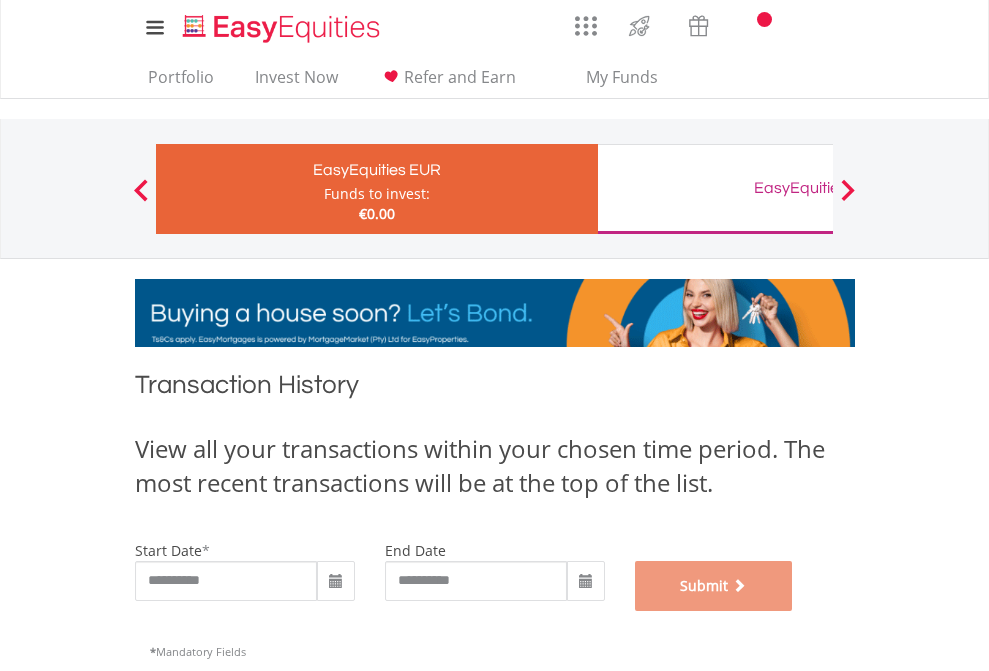 scroll, scrollTop: 811, scrollLeft: 0, axis: vertical 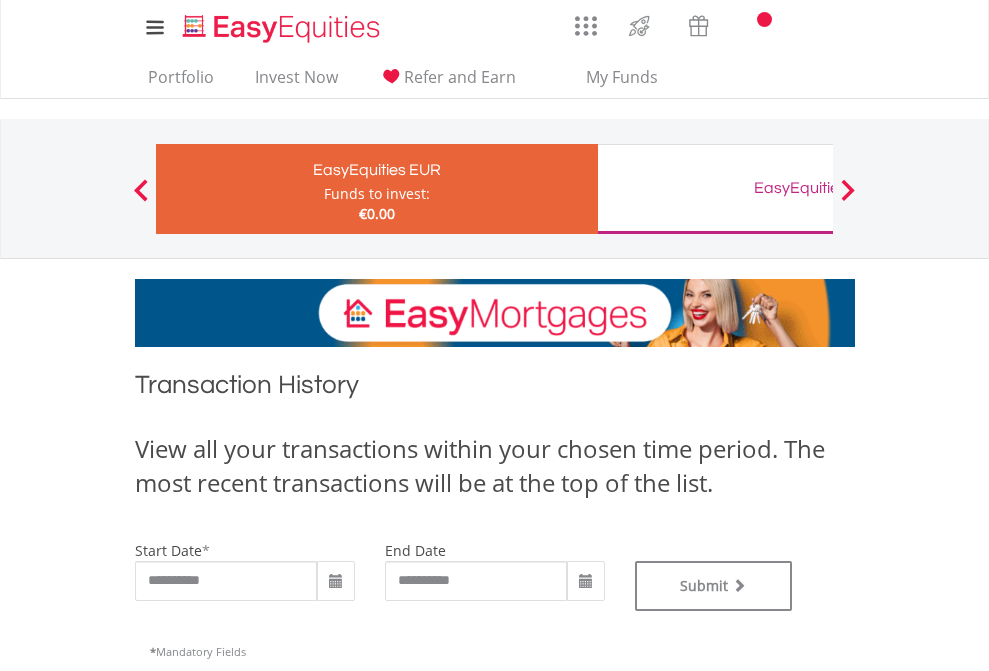 click on "EasyEquities GBP" at bounding box center [818, 188] 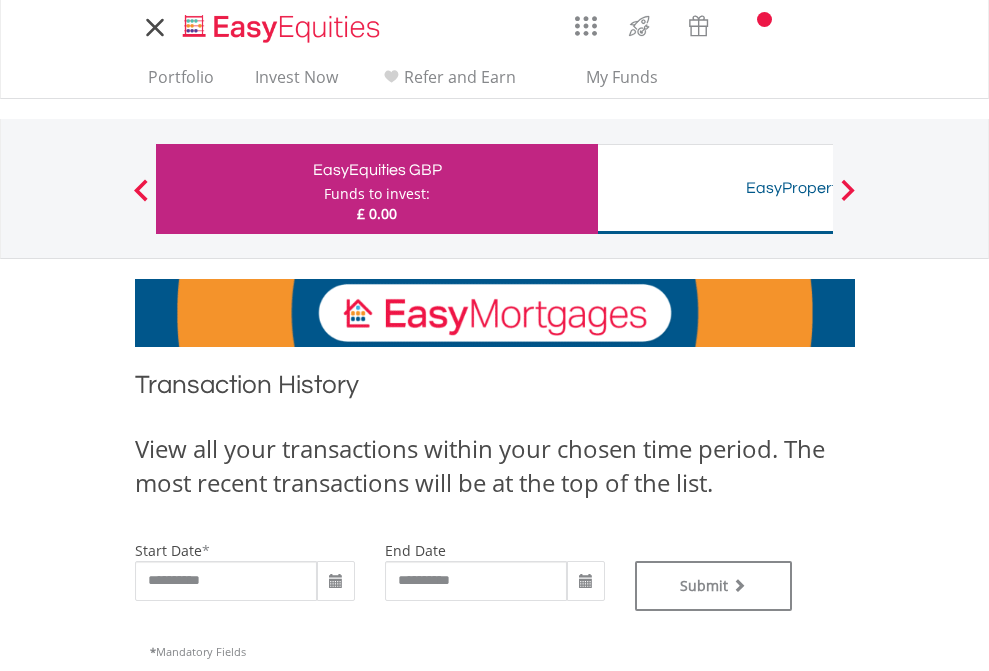 scroll, scrollTop: 0, scrollLeft: 0, axis: both 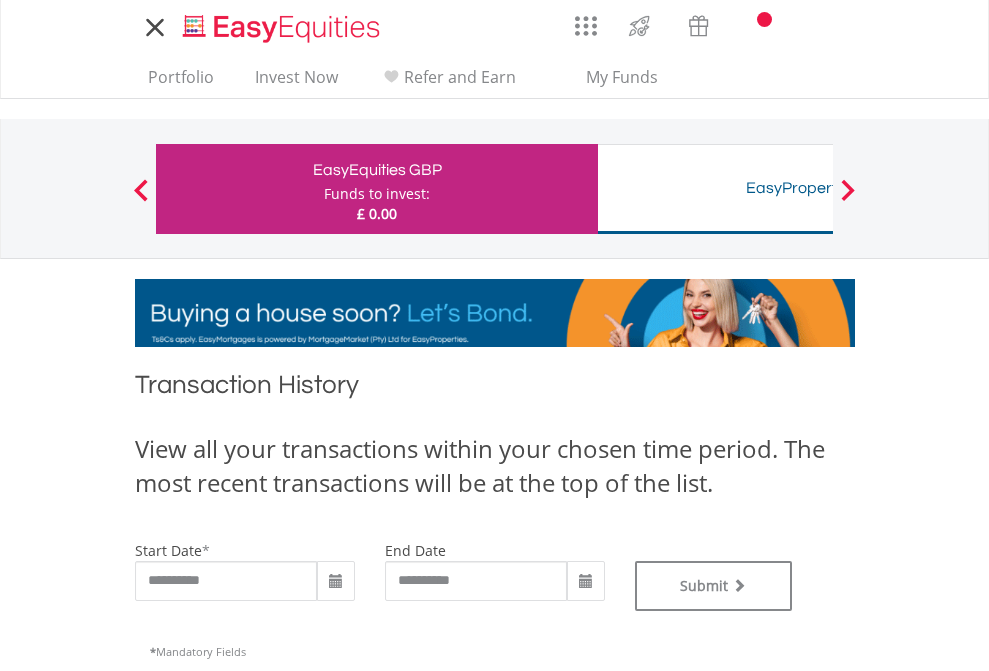 type on "**********" 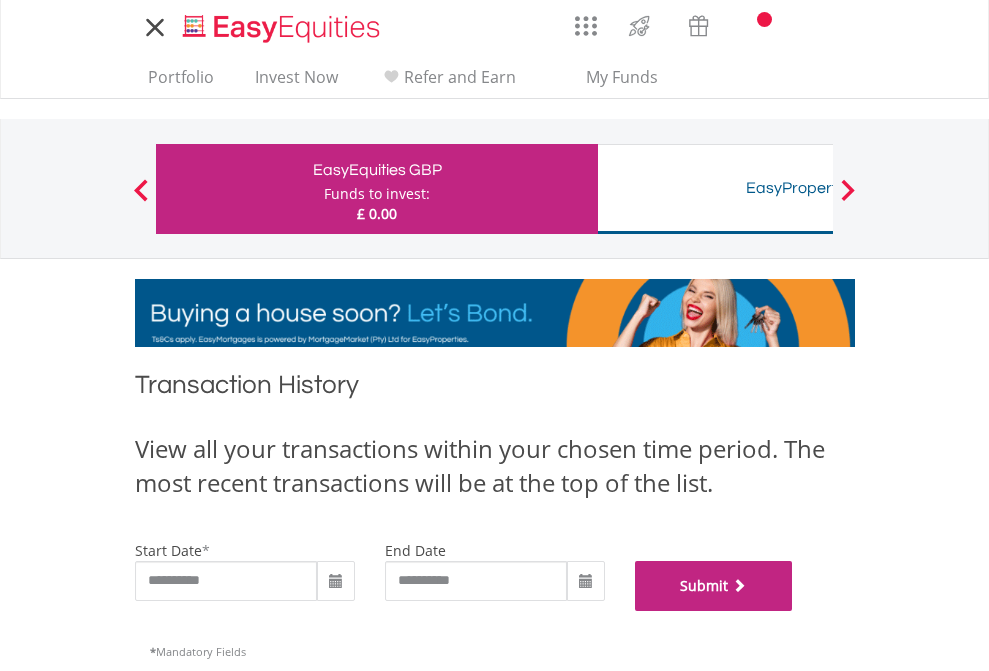 click on "Submit" at bounding box center [714, 586] 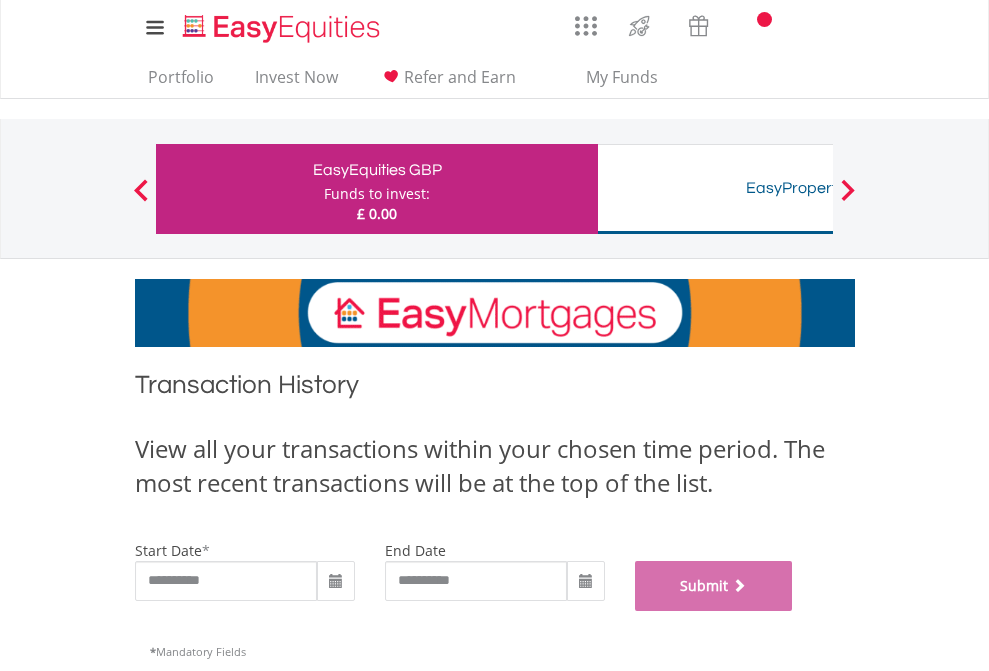 scroll, scrollTop: 811, scrollLeft: 0, axis: vertical 